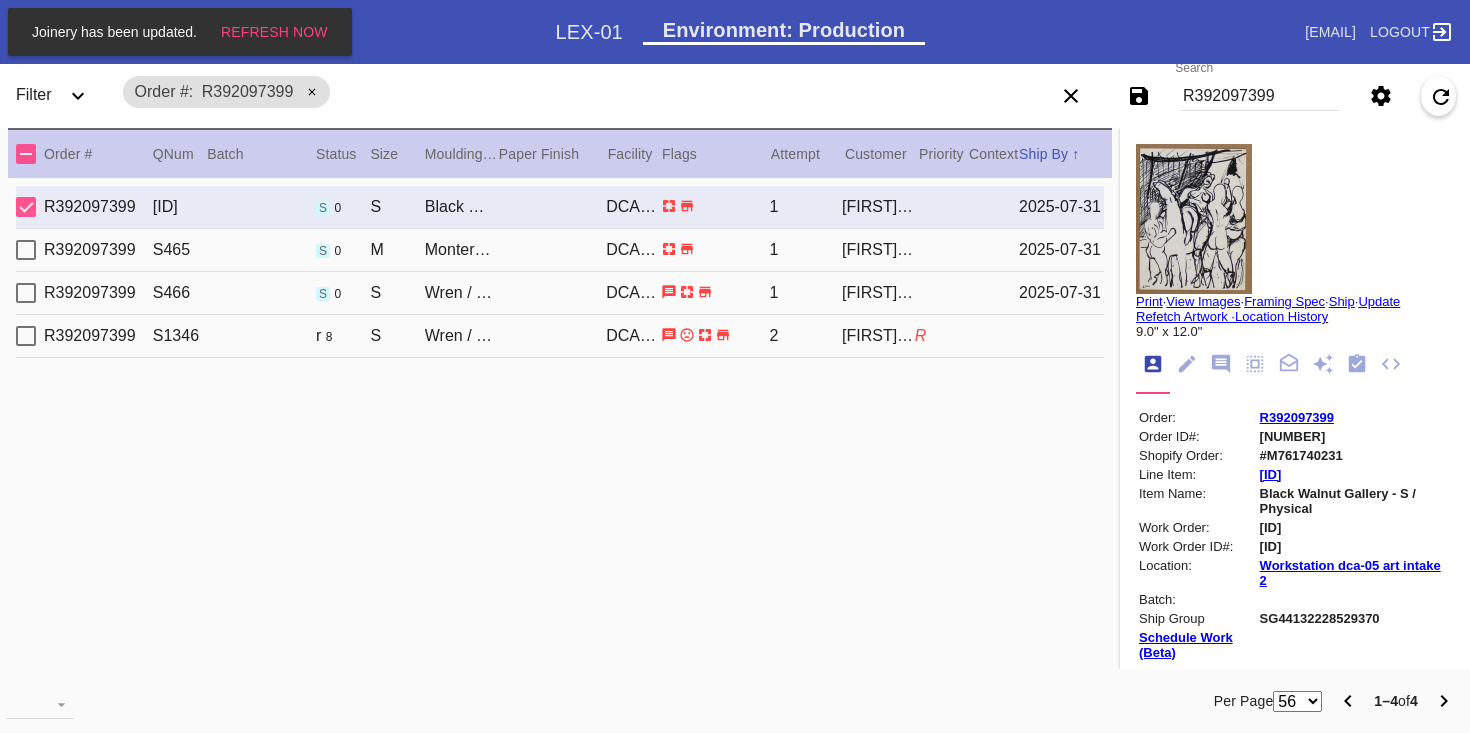 scroll, scrollTop: 0, scrollLeft: 0, axis: both 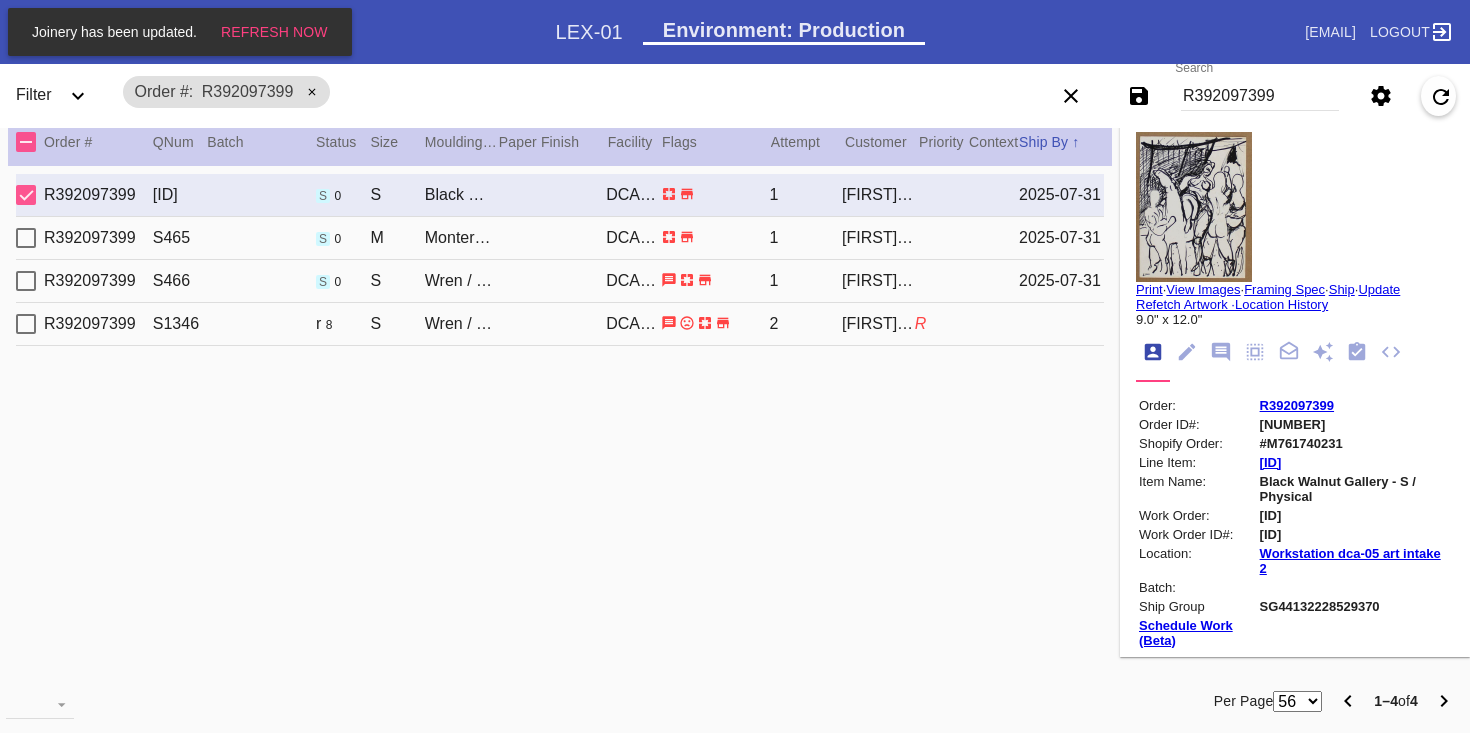 click on "R392097399" at bounding box center (1260, 96) 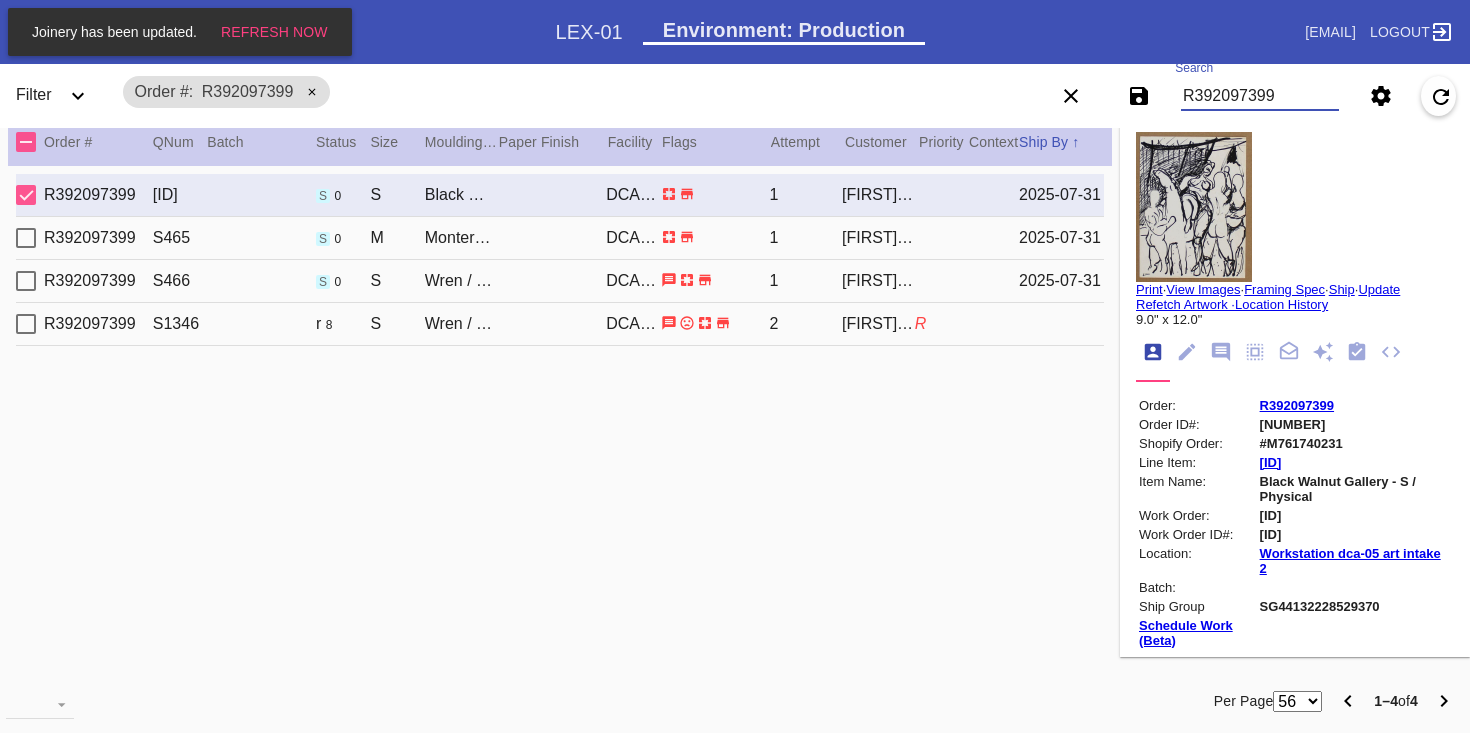click on "R392097399" at bounding box center (1260, 96) 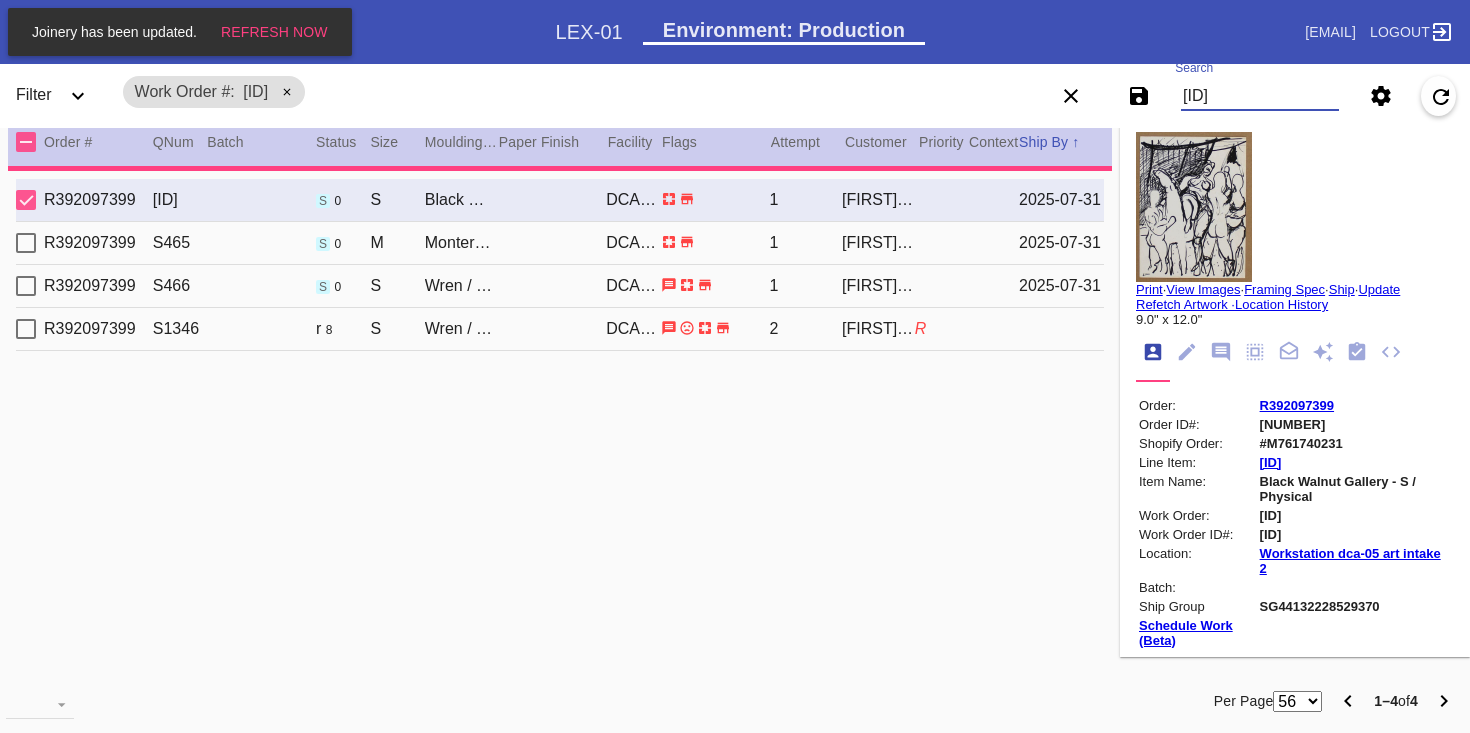 type on "[ID]" 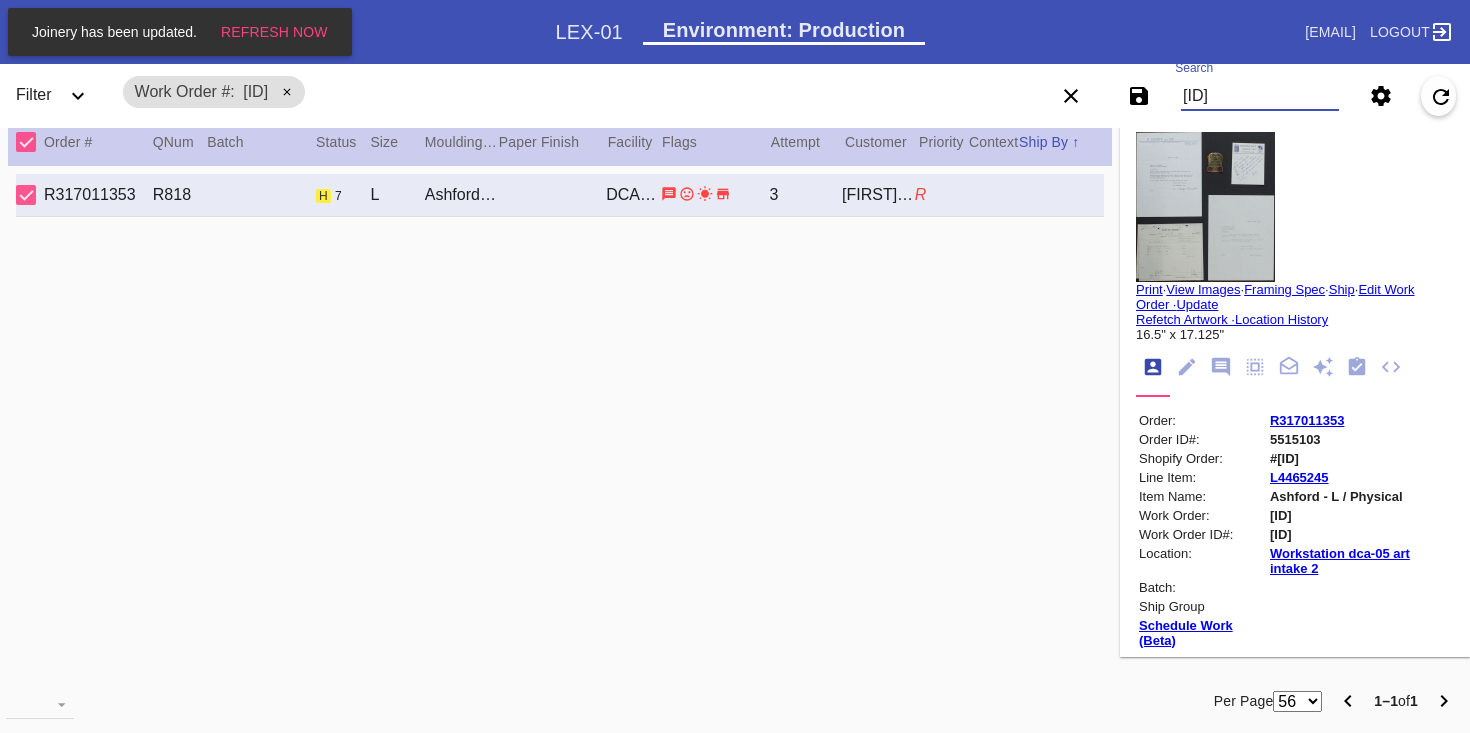 click on "Print" at bounding box center [1149, 289] 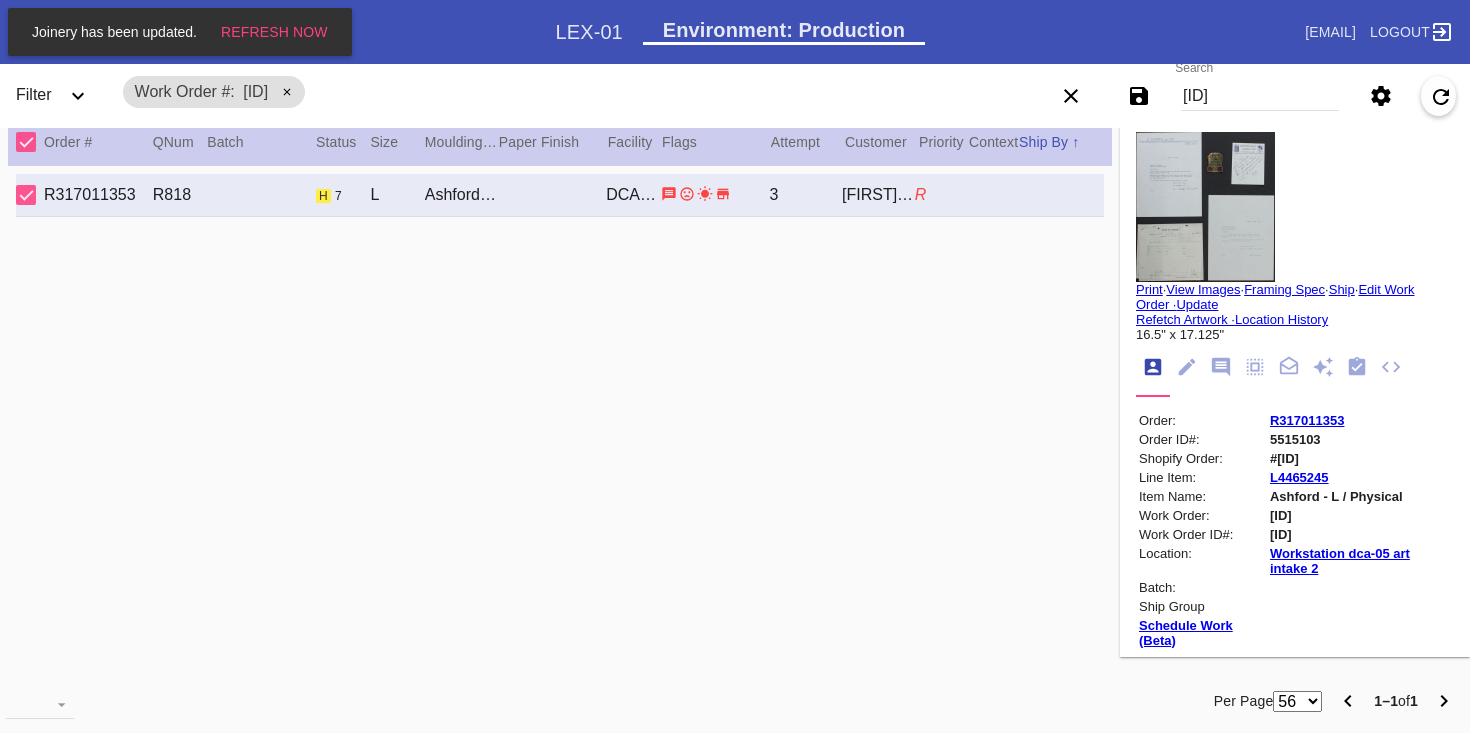 click on "#[ID]" at bounding box center [1360, 458] 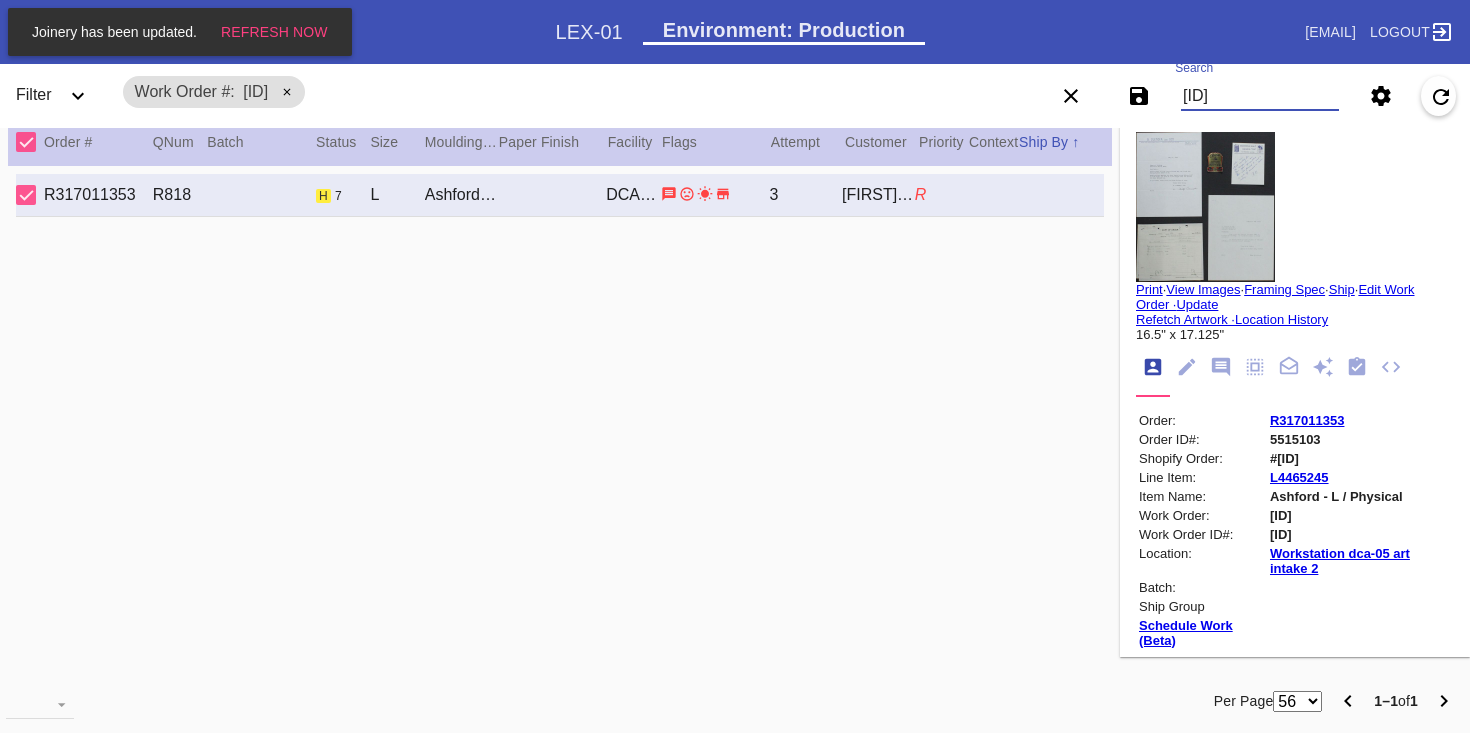 click on "[ID]" at bounding box center (1260, 96) 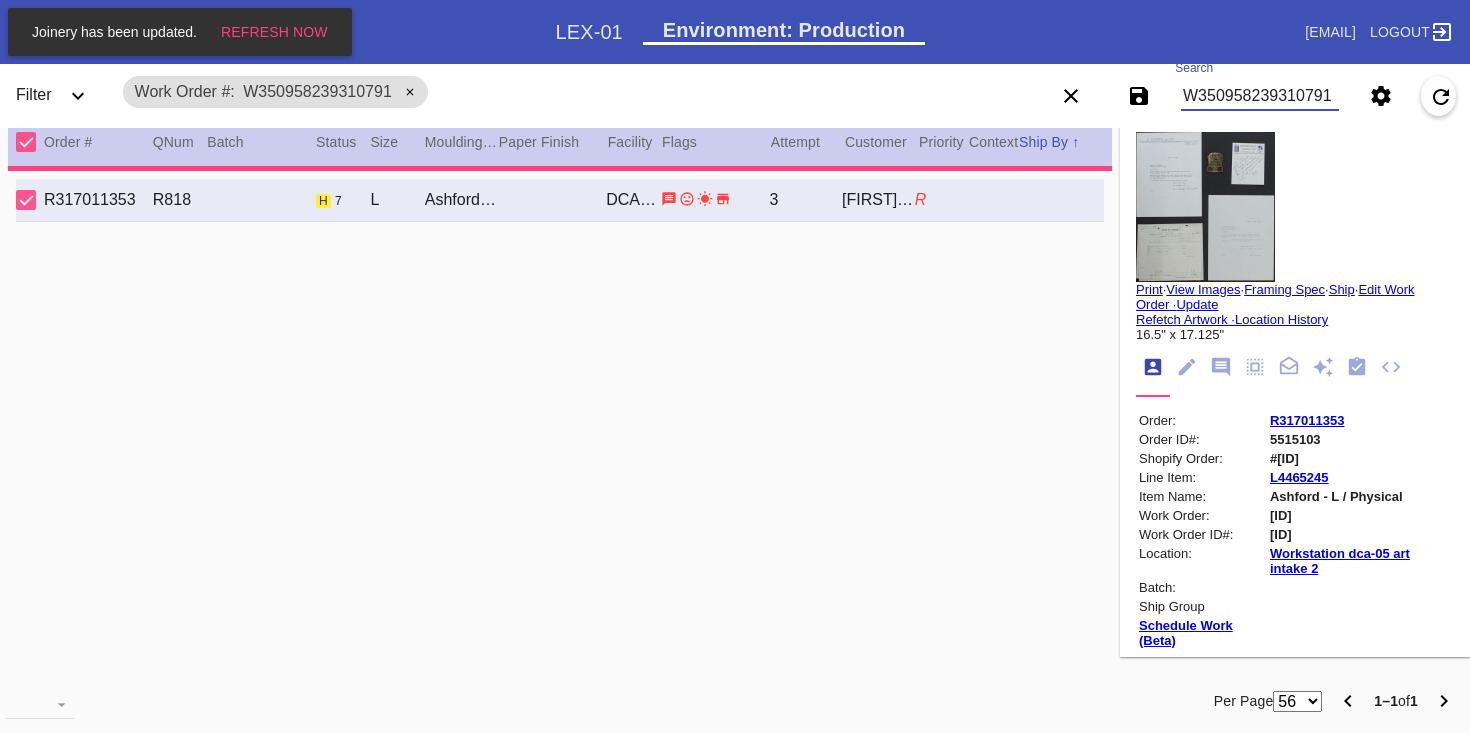 type on "3.0" 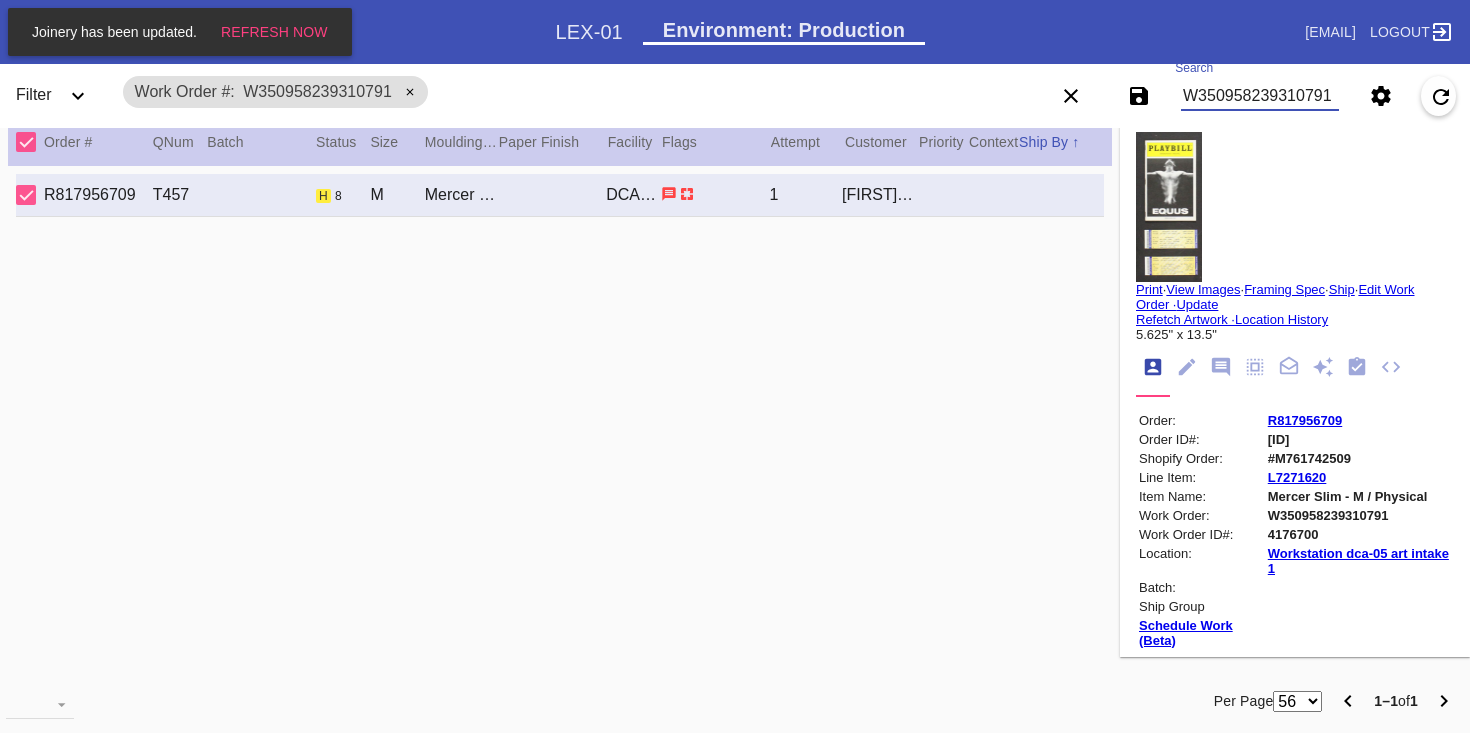 type on "W350958239310791" 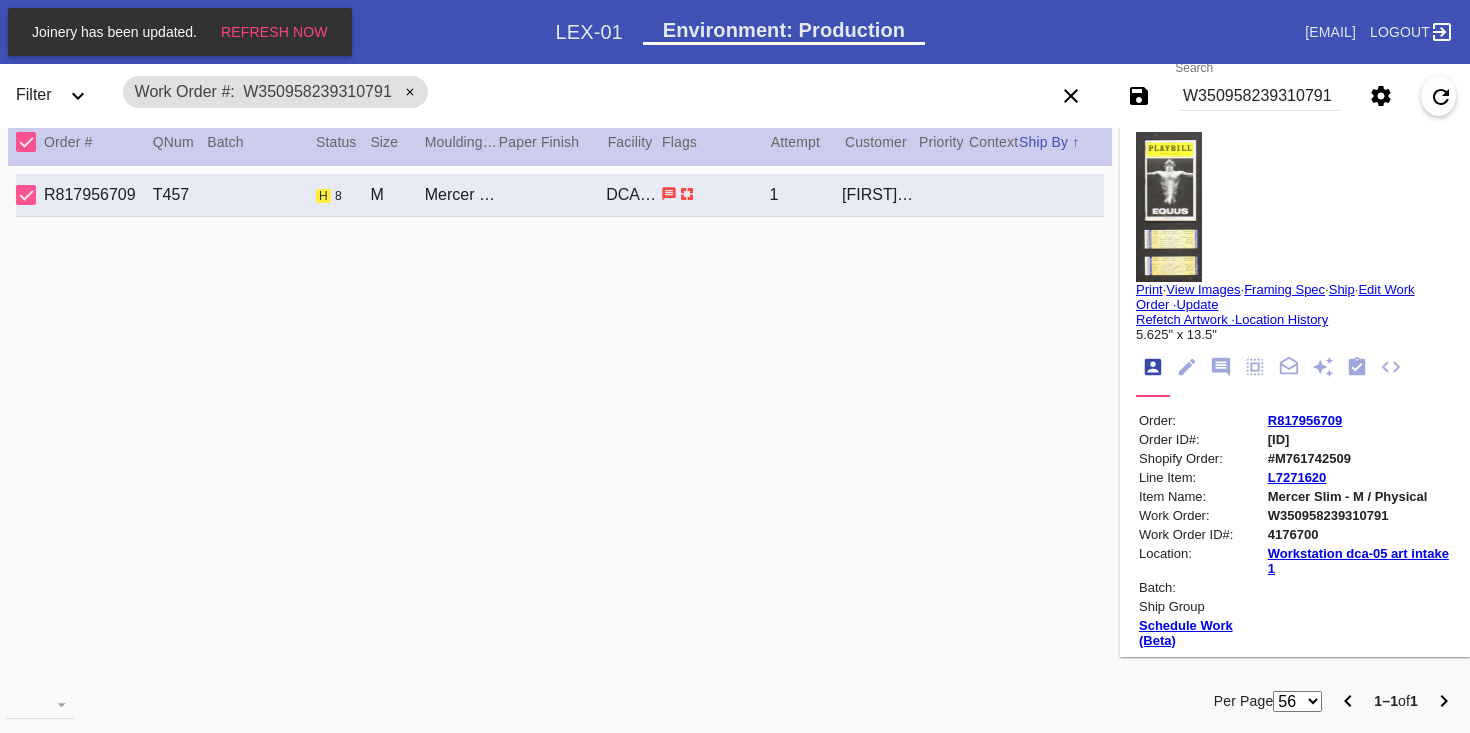 click at bounding box center (1169, 207) 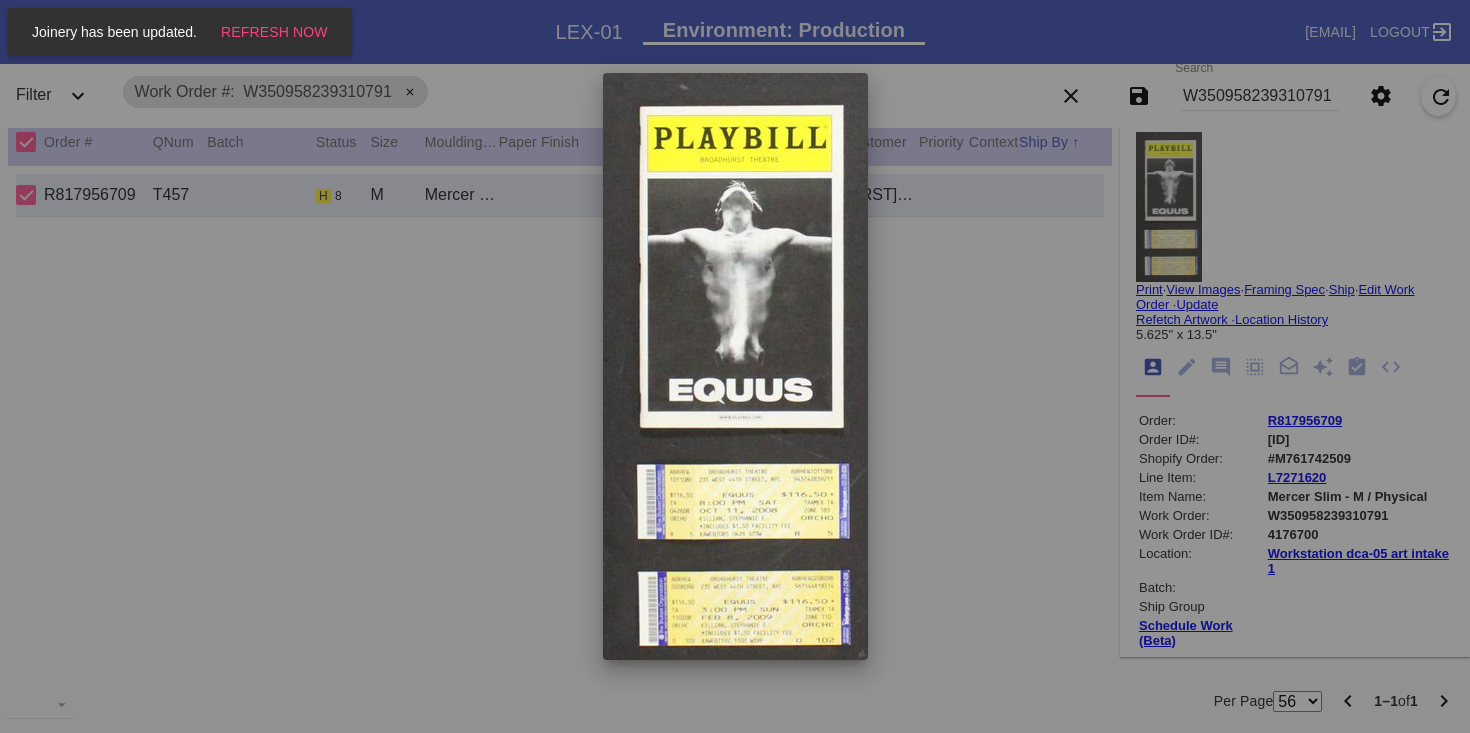 click at bounding box center [735, 366] 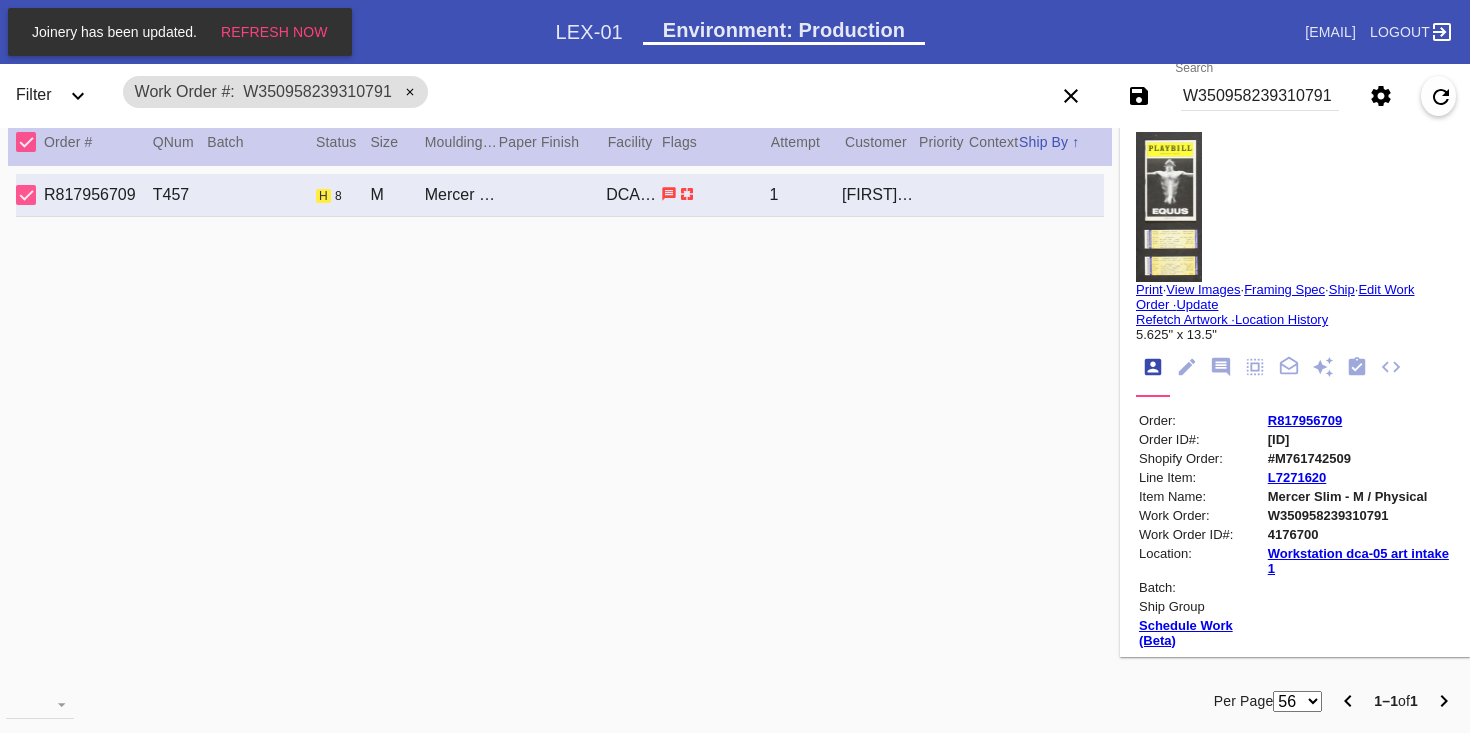 click on "View Images" at bounding box center (1203, 289) 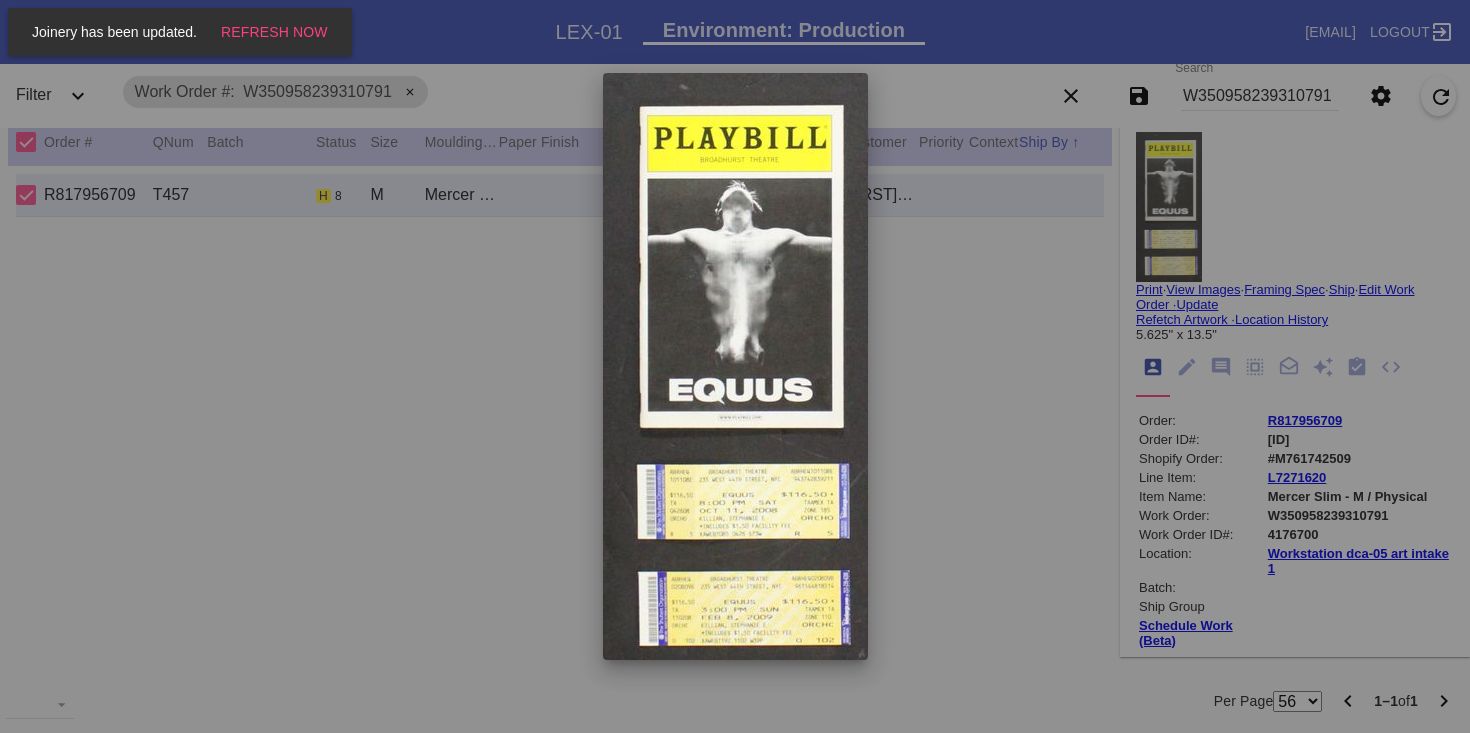 click at bounding box center [735, 366] 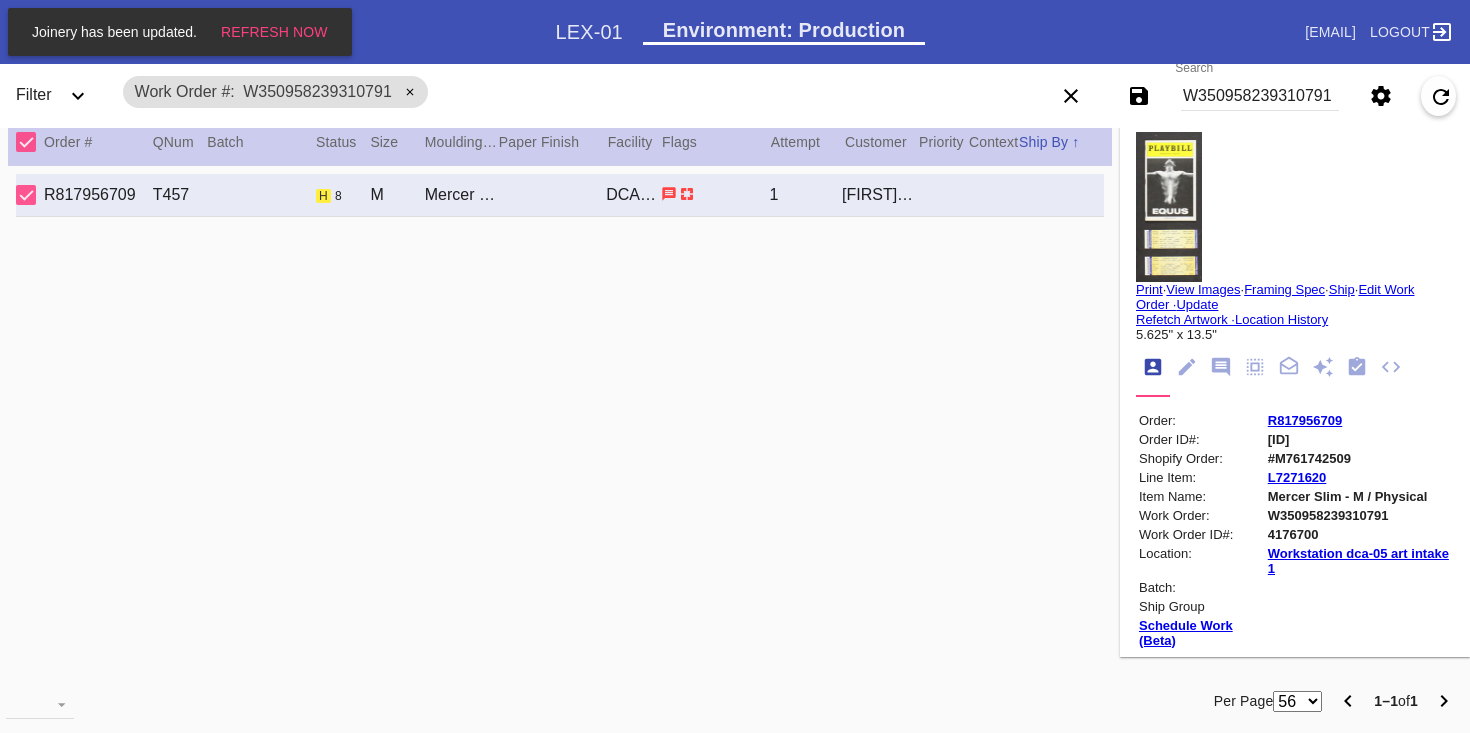 click at bounding box center [1169, 207] 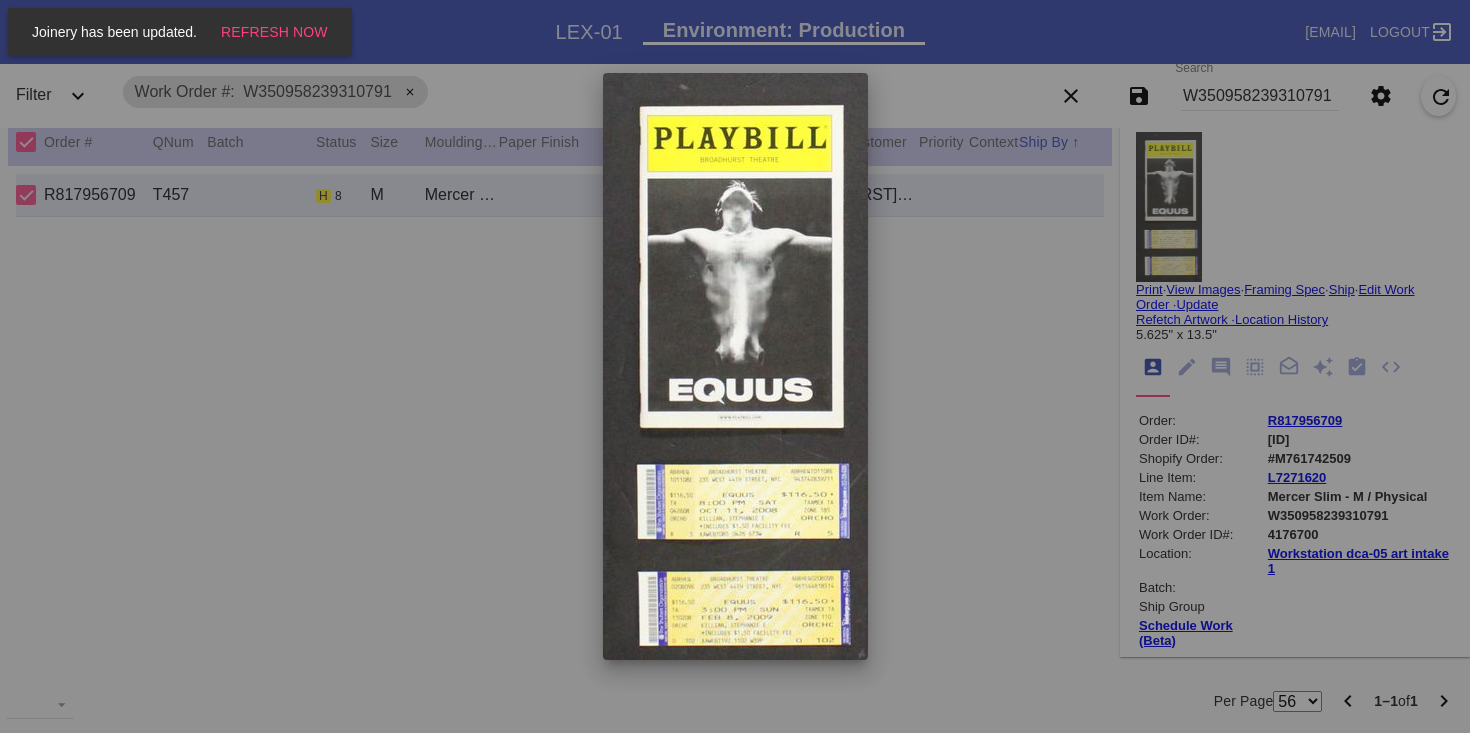 click at bounding box center [735, 366] 